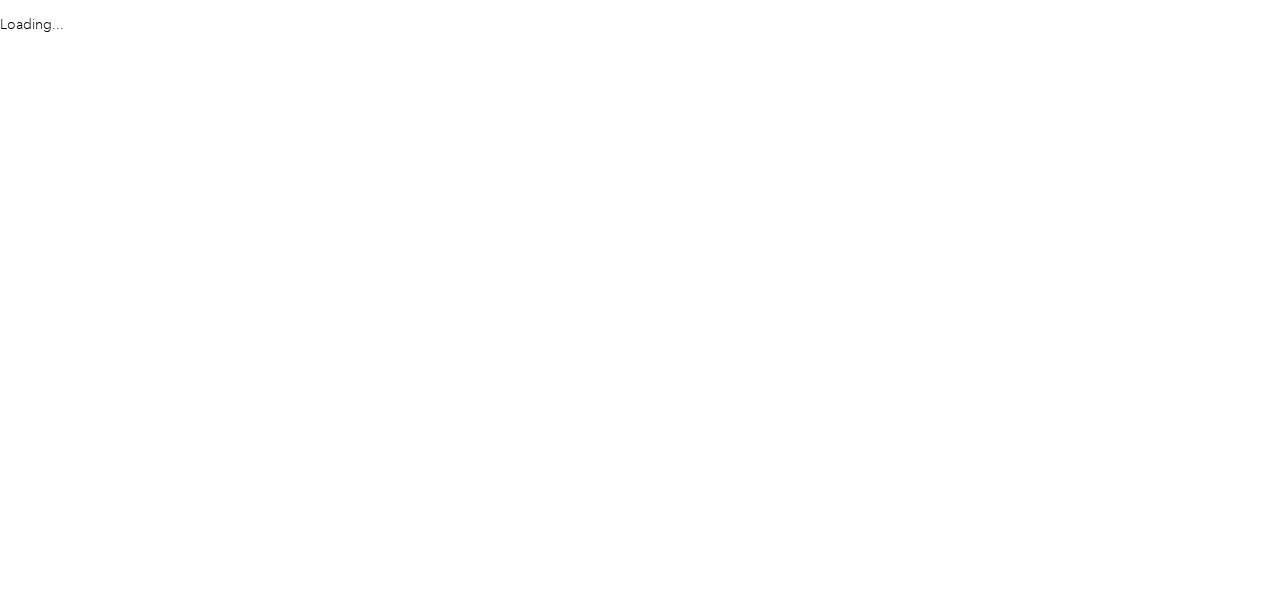 scroll, scrollTop: 0, scrollLeft: 0, axis: both 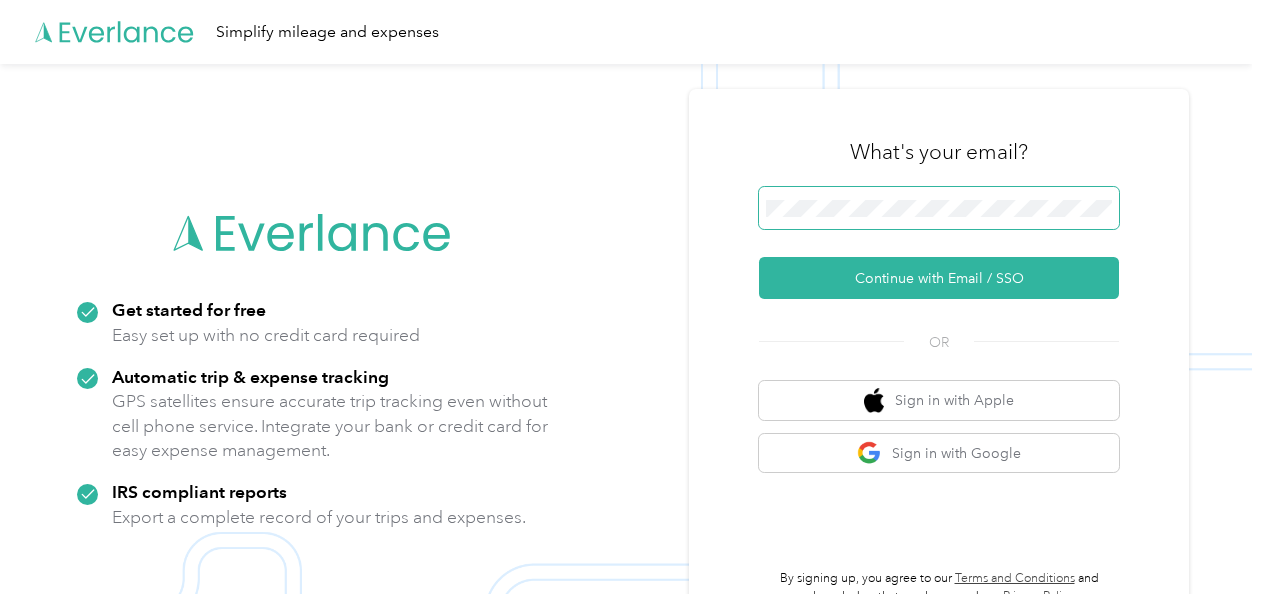 click at bounding box center [939, 208] 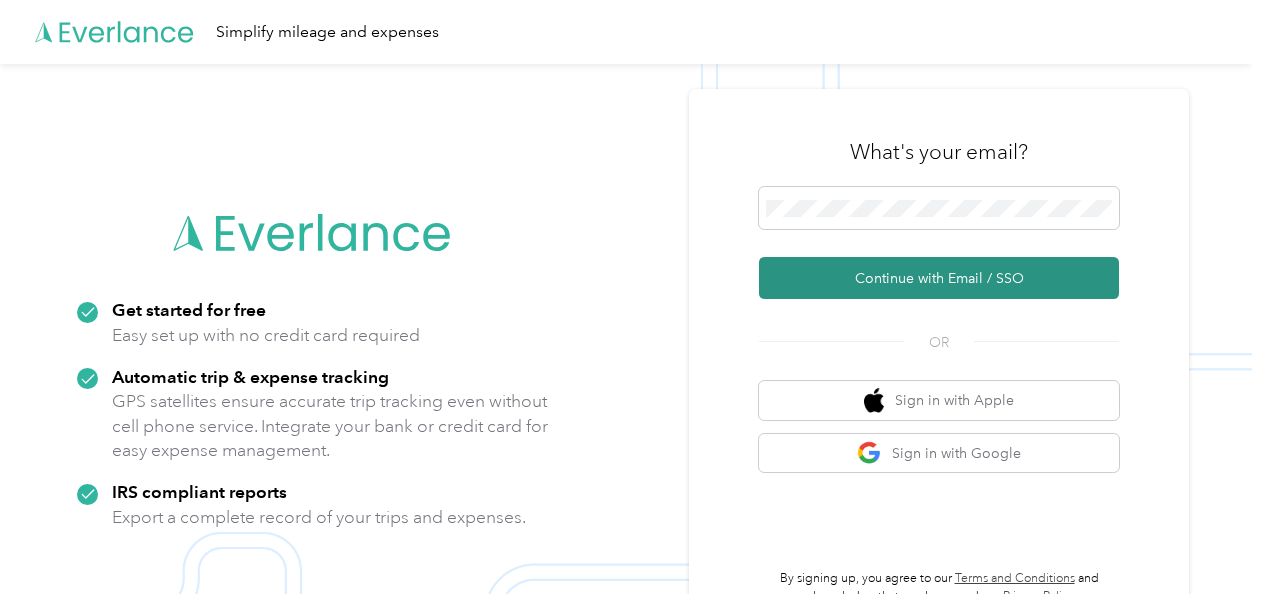 click on "Continue with Email / SSO" at bounding box center [939, 278] 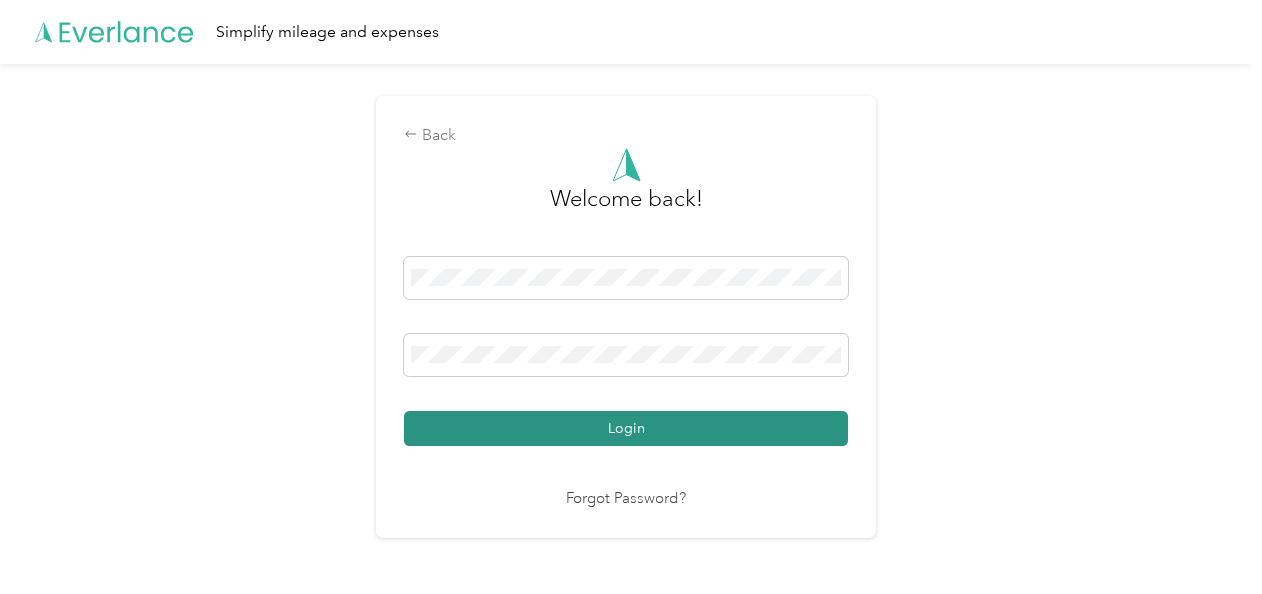 click on "Login" at bounding box center [626, 428] 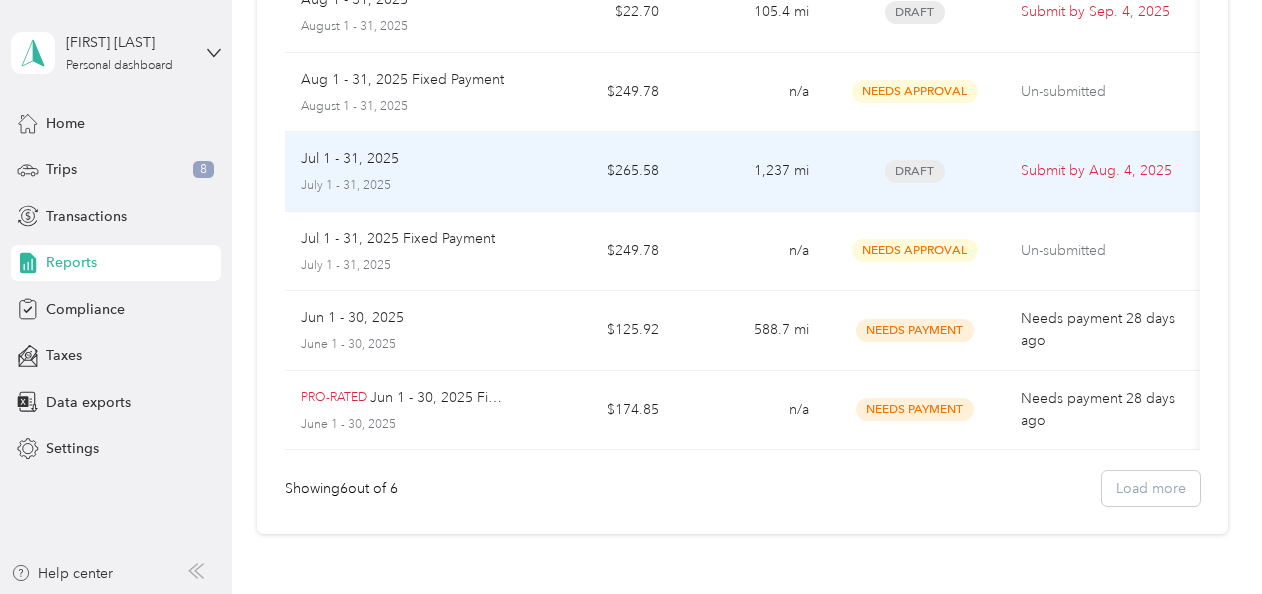 scroll, scrollTop: 236, scrollLeft: 0, axis: vertical 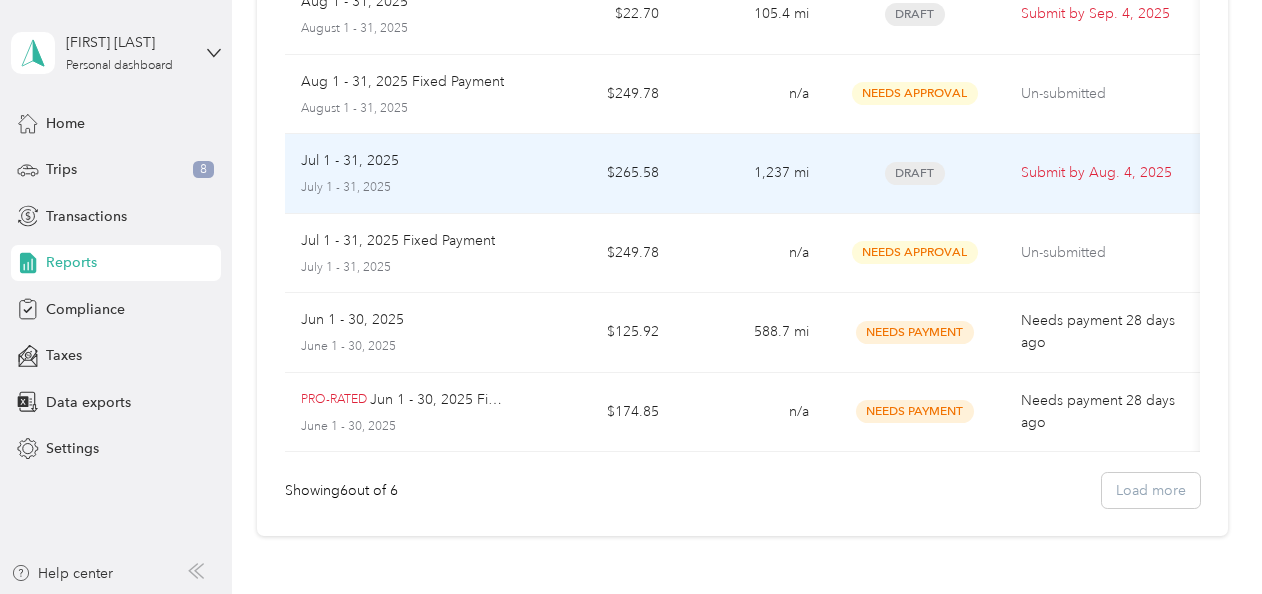 click on "July 1 - 31, 2025" at bounding box center (405, 188) 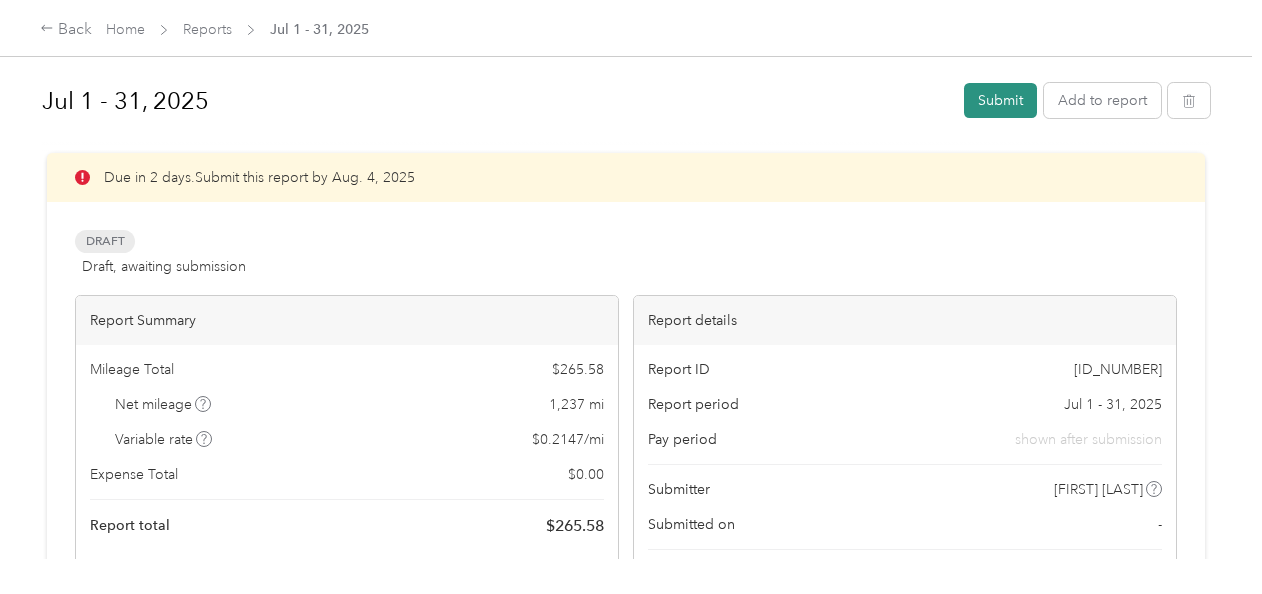 click on "Submit" at bounding box center (1000, 100) 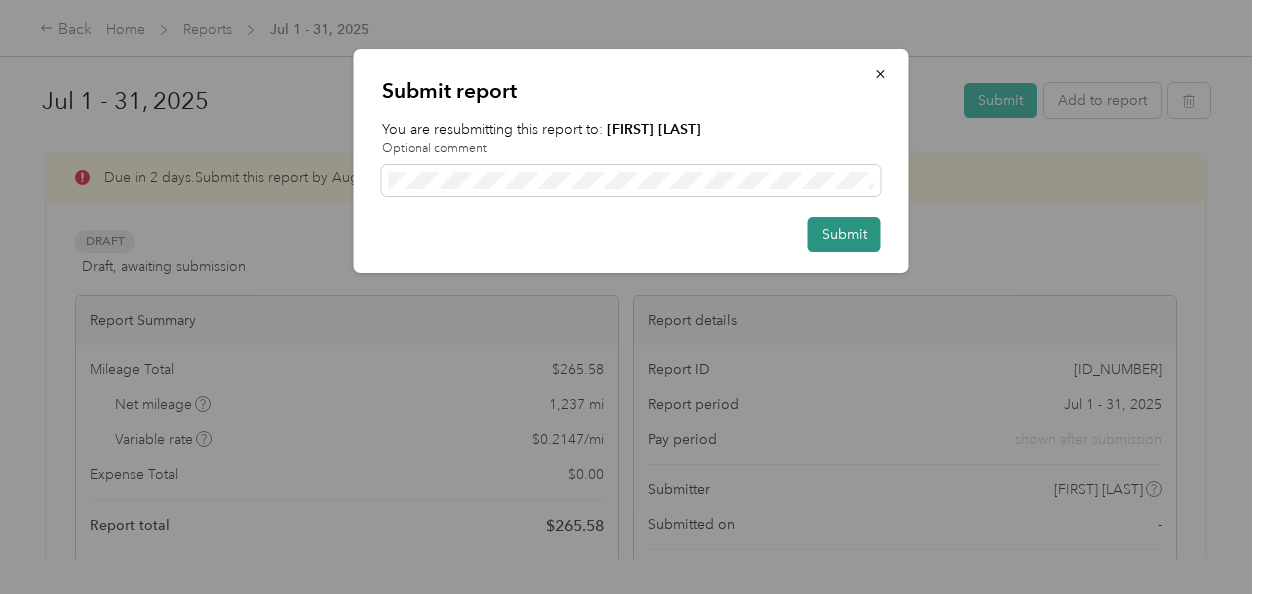 click on "Submit" at bounding box center [844, 234] 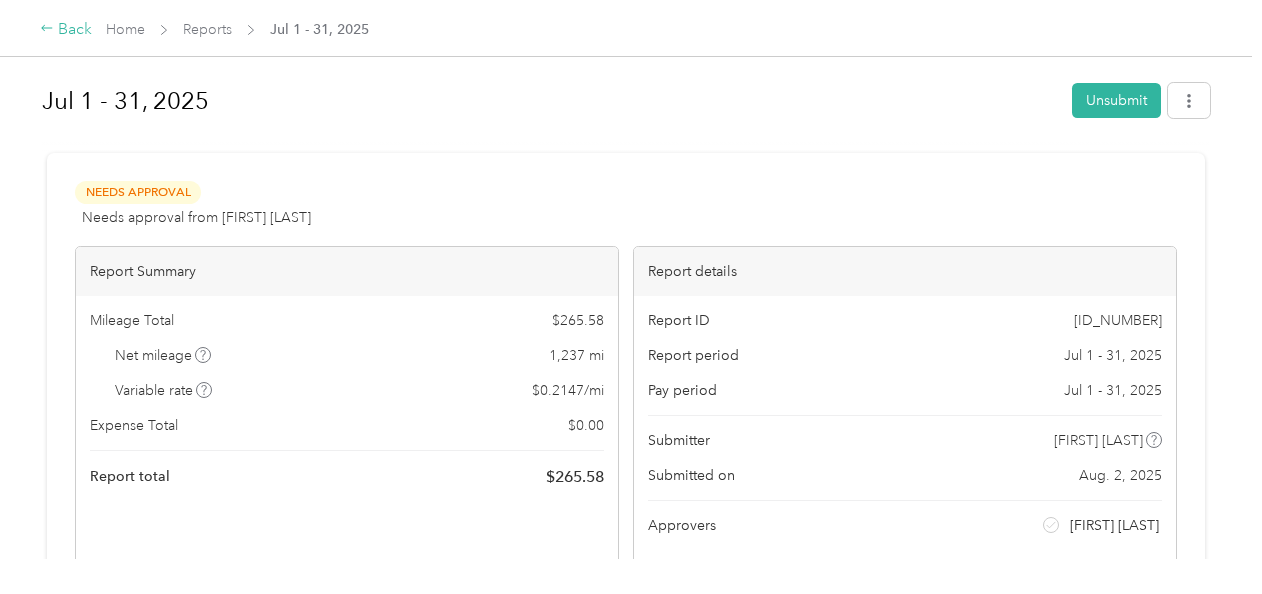 click on "Back" at bounding box center (66, 30) 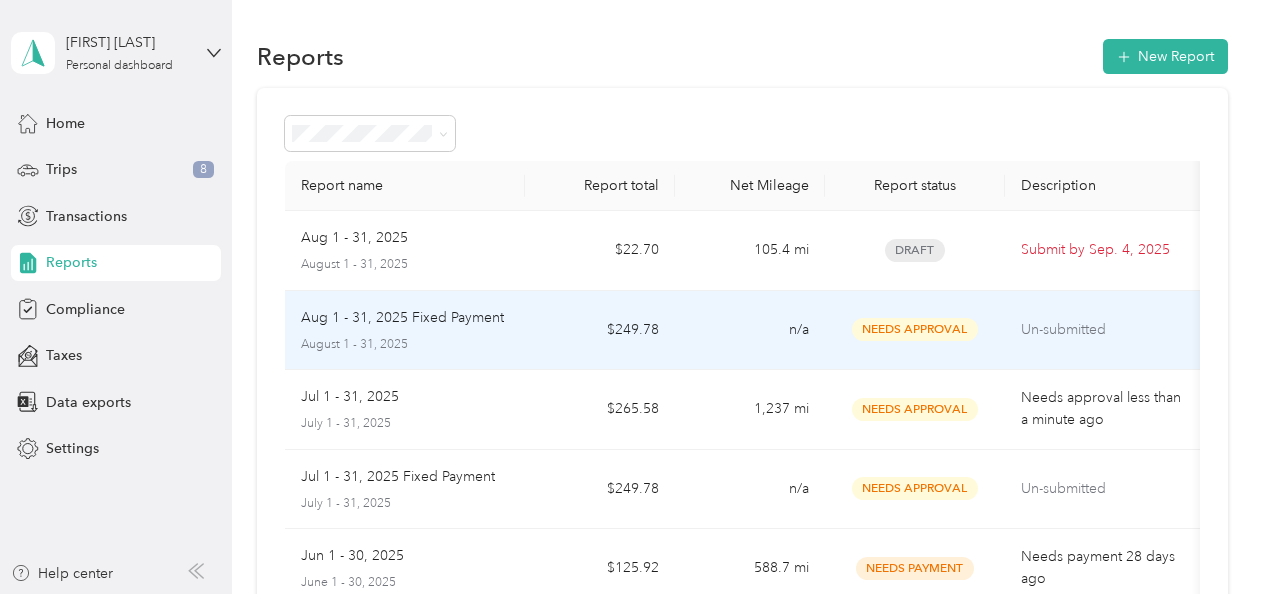 click on "Aug 1 - 31, 2025 Fixed Payment" at bounding box center (405, 318) 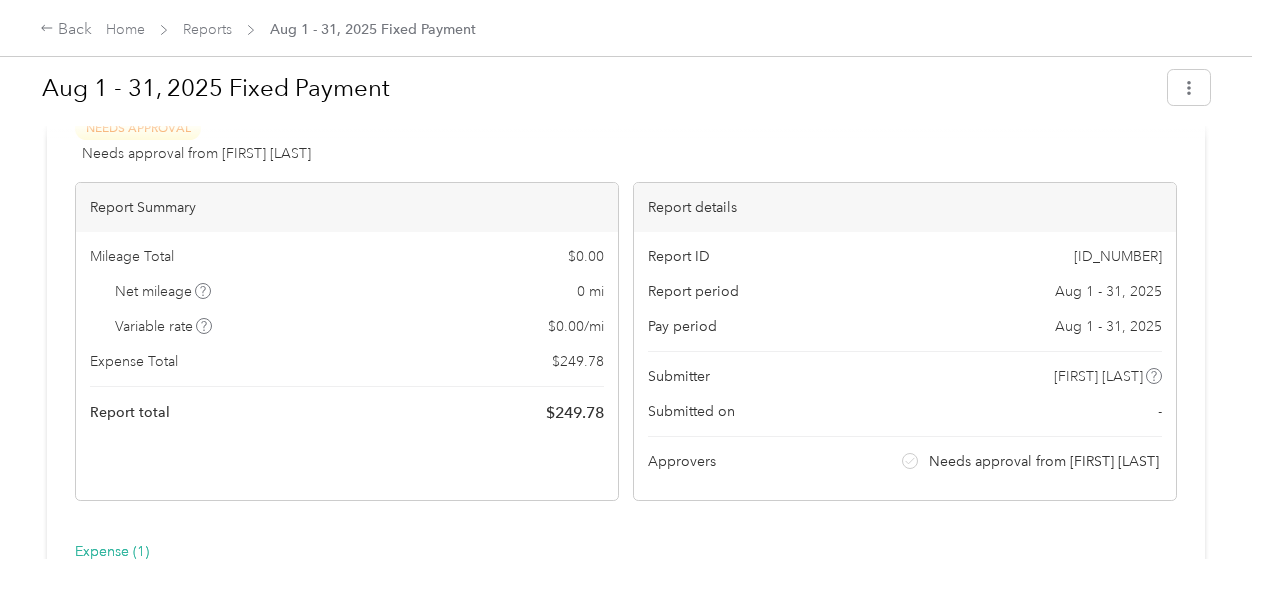 scroll, scrollTop: 66, scrollLeft: 0, axis: vertical 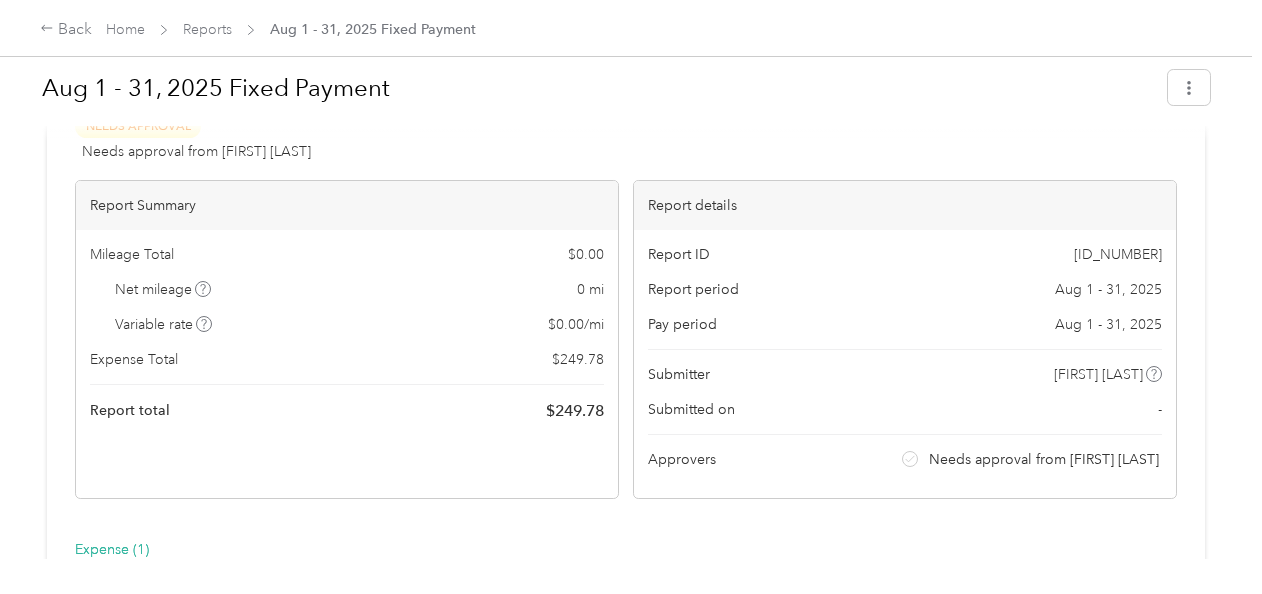 click on "Report details" at bounding box center [905, 205] 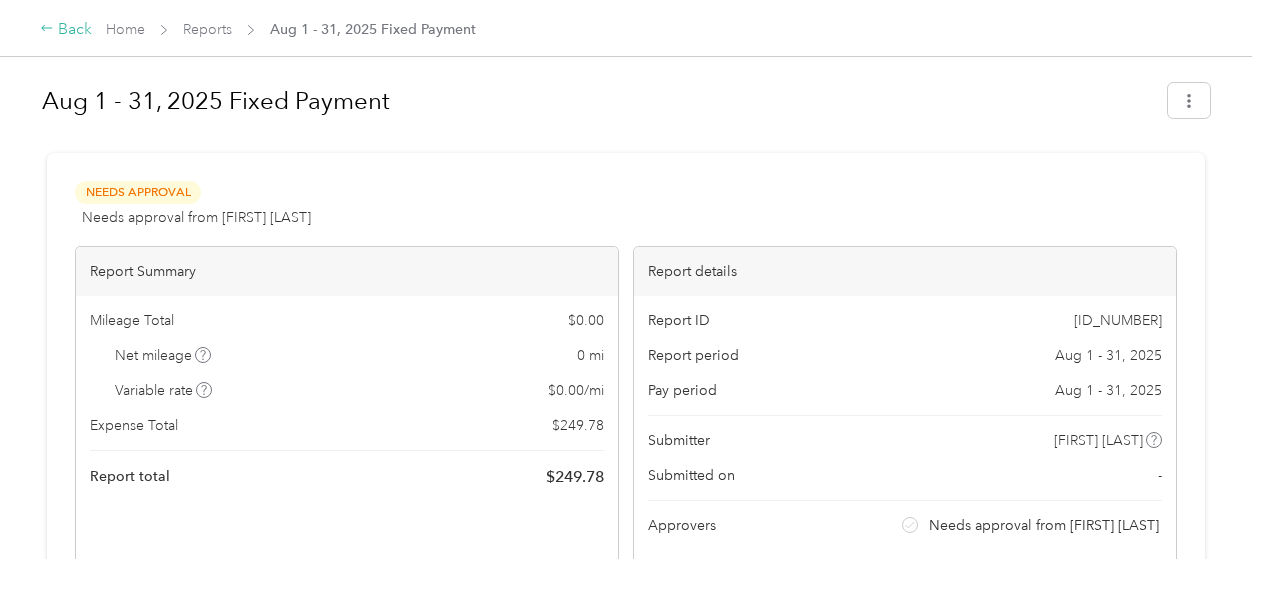 click on "Back" at bounding box center (66, 30) 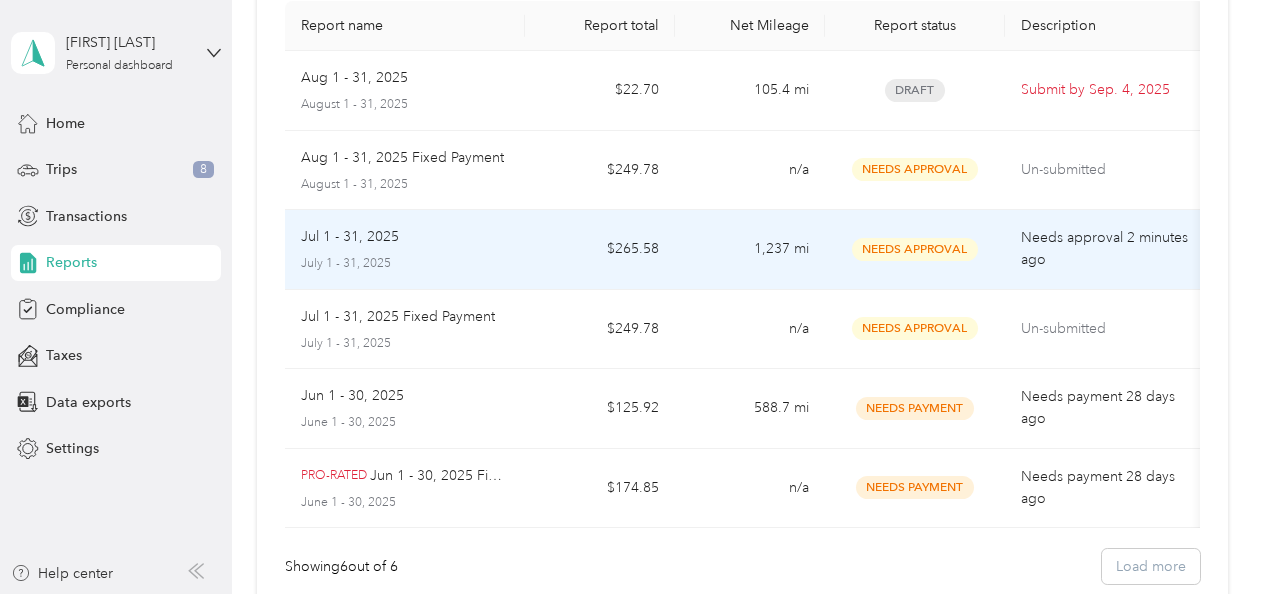 scroll, scrollTop: 163, scrollLeft: 0, axis: vertical 